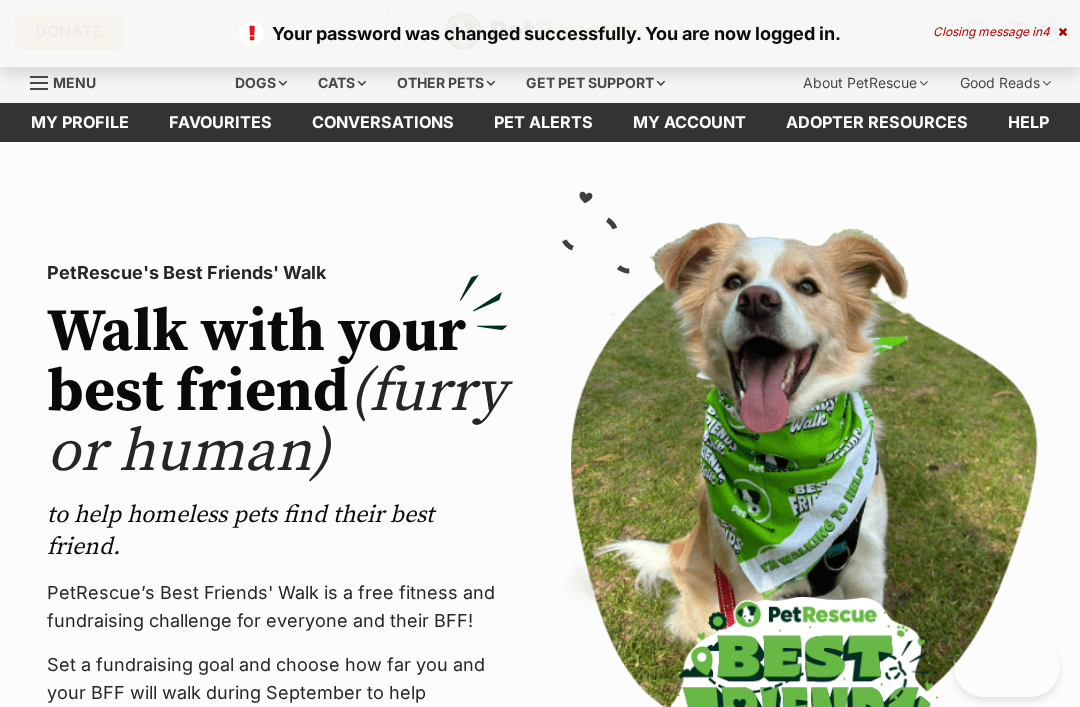 scroll, scrollTop: 0, scrollLeft: 0, axis: both 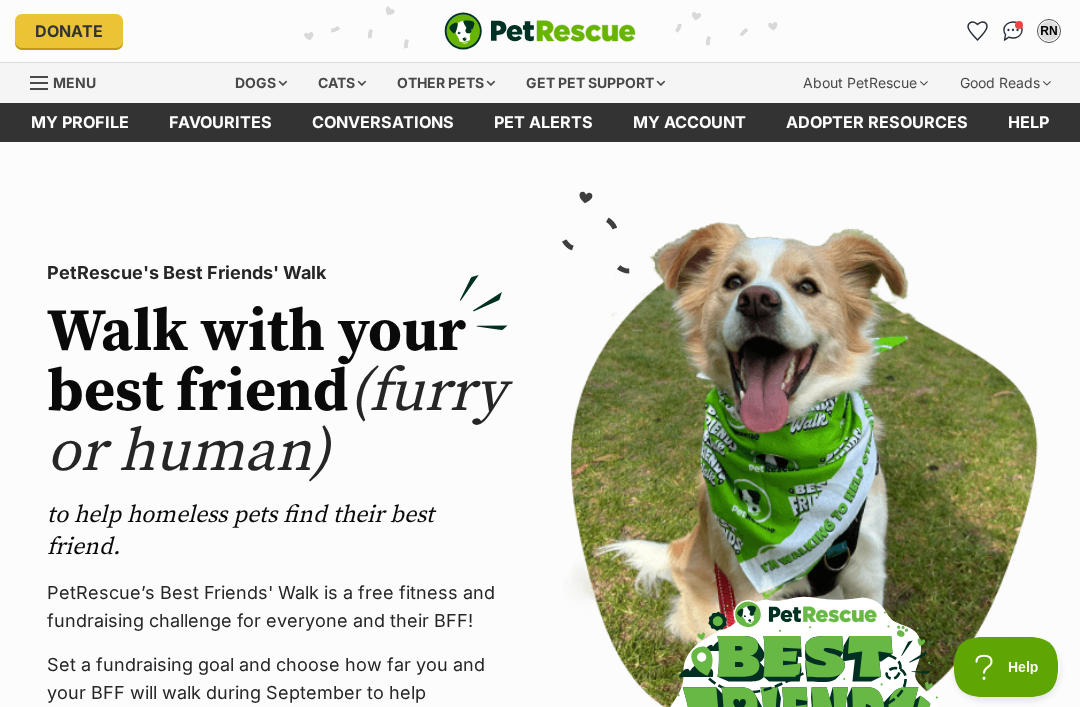 click on "RN" at bounding box center (1049, 31) 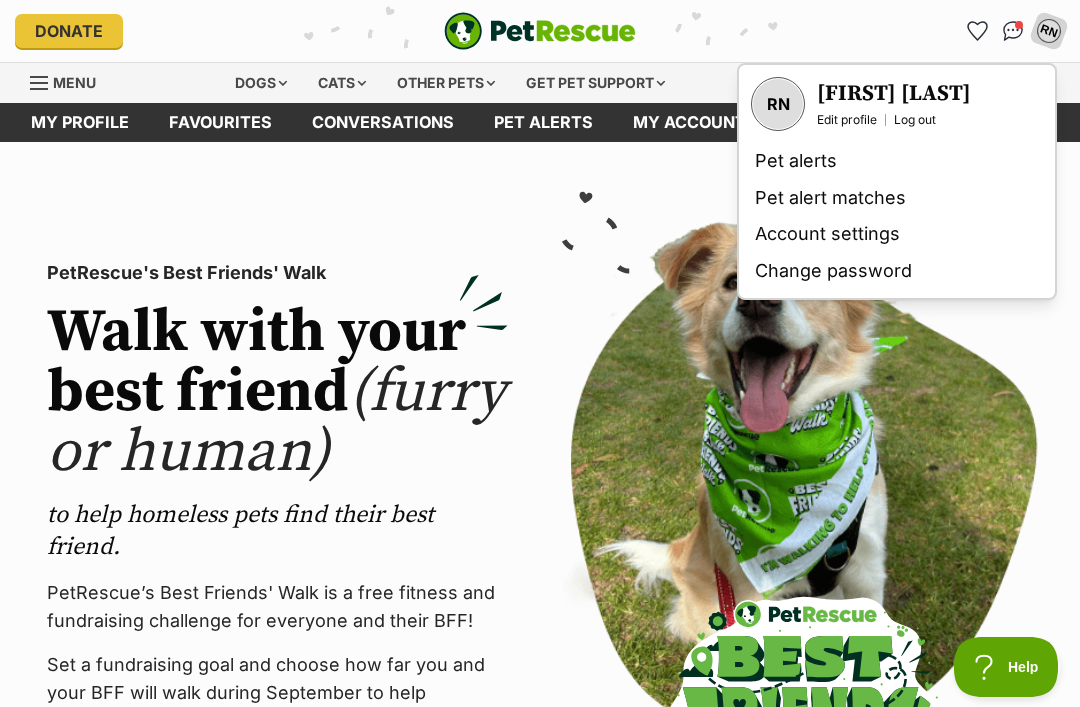 click on "PetRescue's Best Friends' Walk
Walk with your best friend
(furry or human)
to help homeless pets find their best friend.
PetRescue’s Best Friends' Walk is a free fitness and fundraising challenge for everyone and their BFF!
Set a fundraising goal and choose how far you and your BFF will walk during September to help homeless pets find love.
Register today!
(links to an external website)" at bounding box center [277, 533] 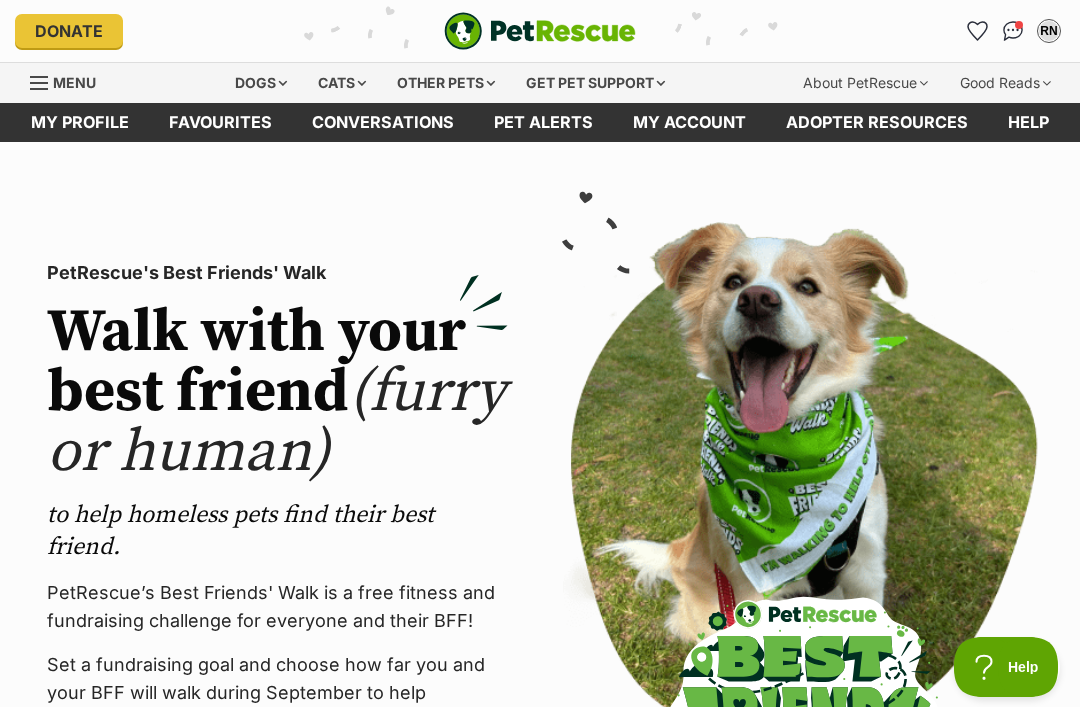 click on "My account" at bounding box center (689, 122) 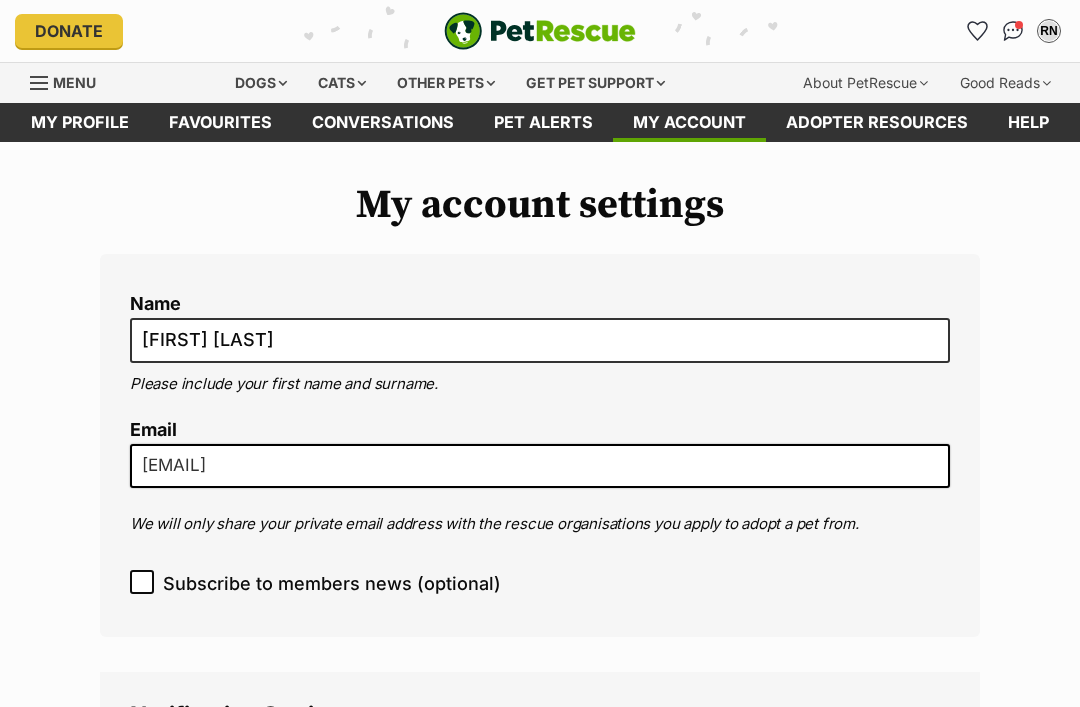 scroll, scrollTop: 0, scrollLeft: 0, axis: both 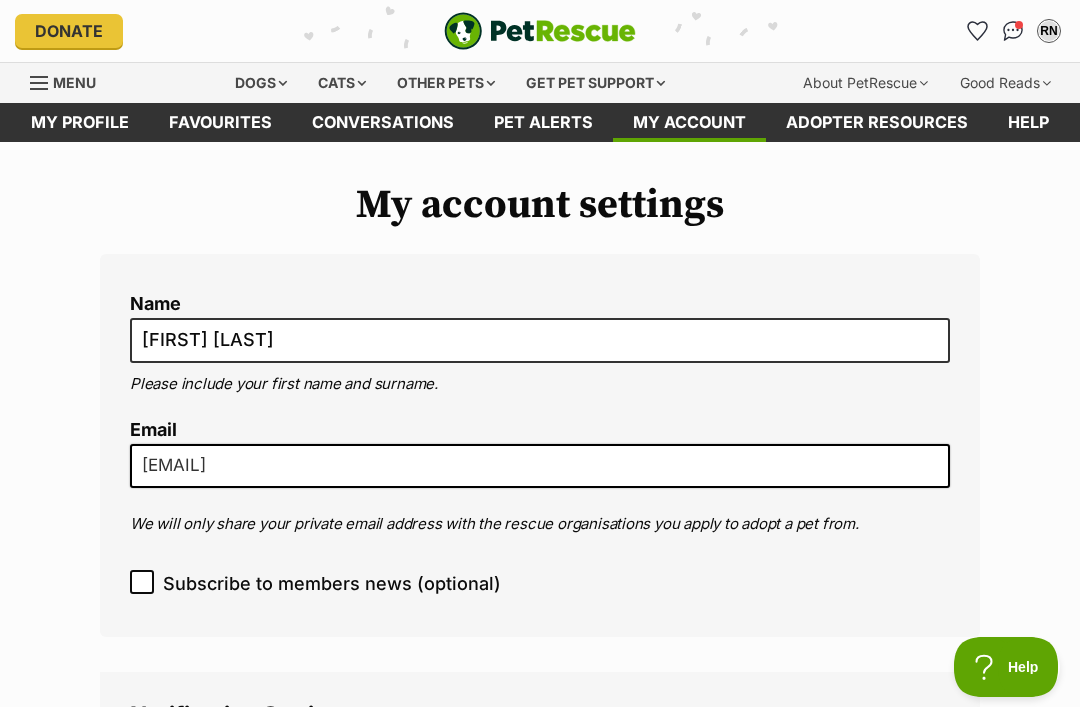 click at bounding box center [1013, 31] 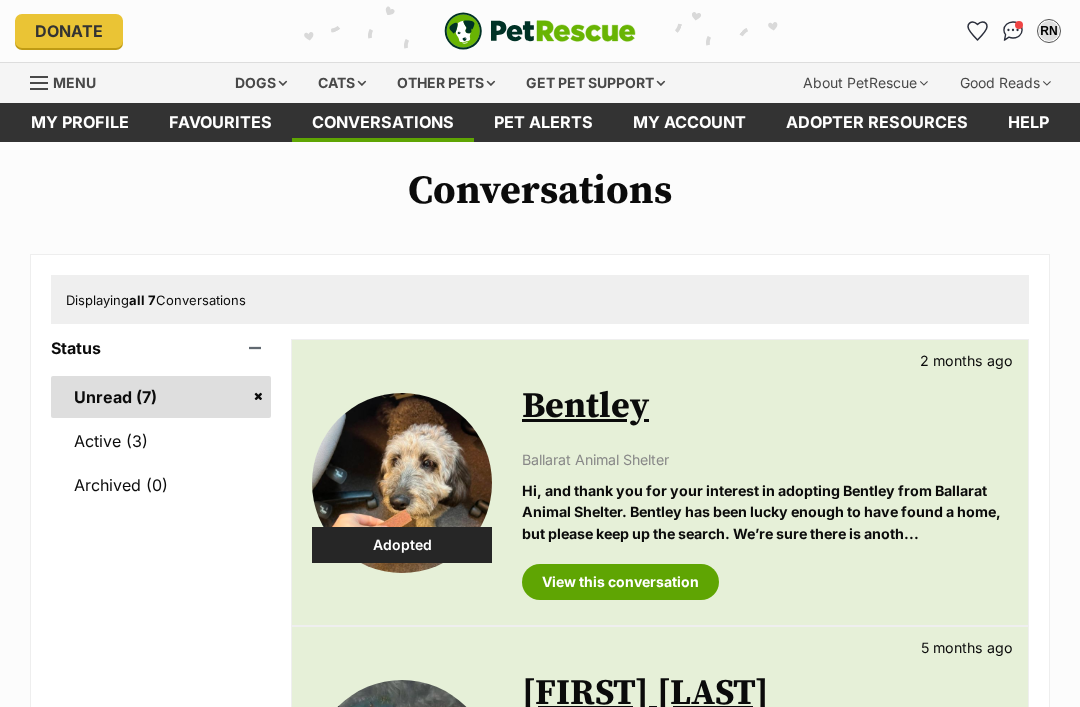 scroll, scrollTop: 0, scrollLeft: 0, axis: both 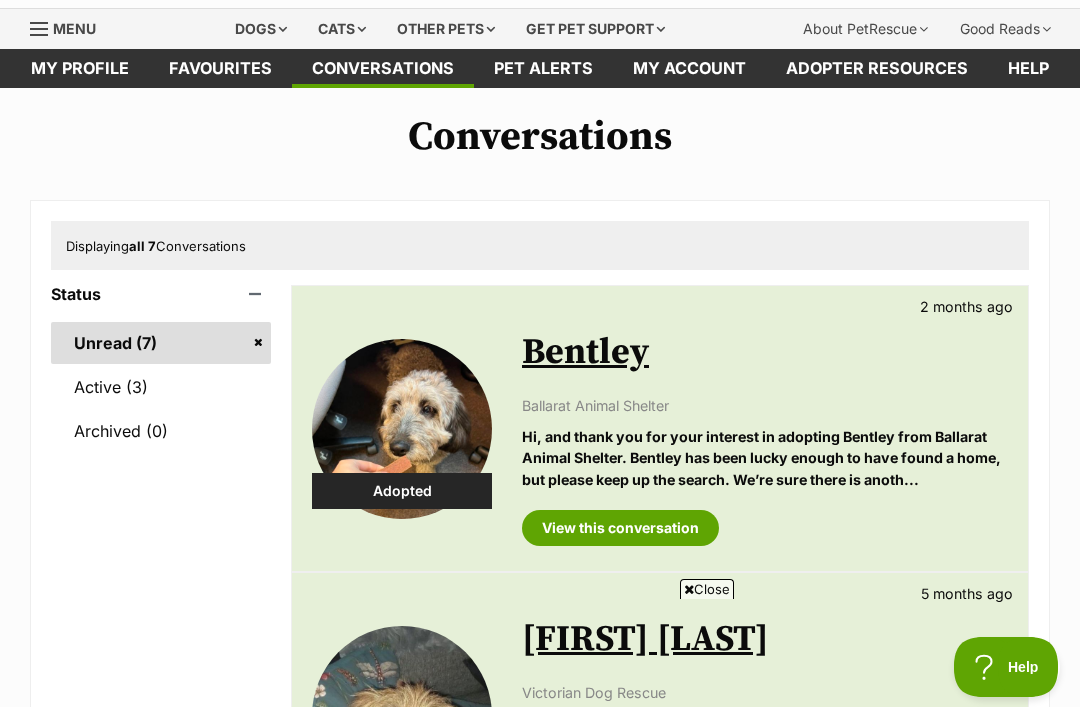 click on "Active (3)" at bounding box center [161, 387] 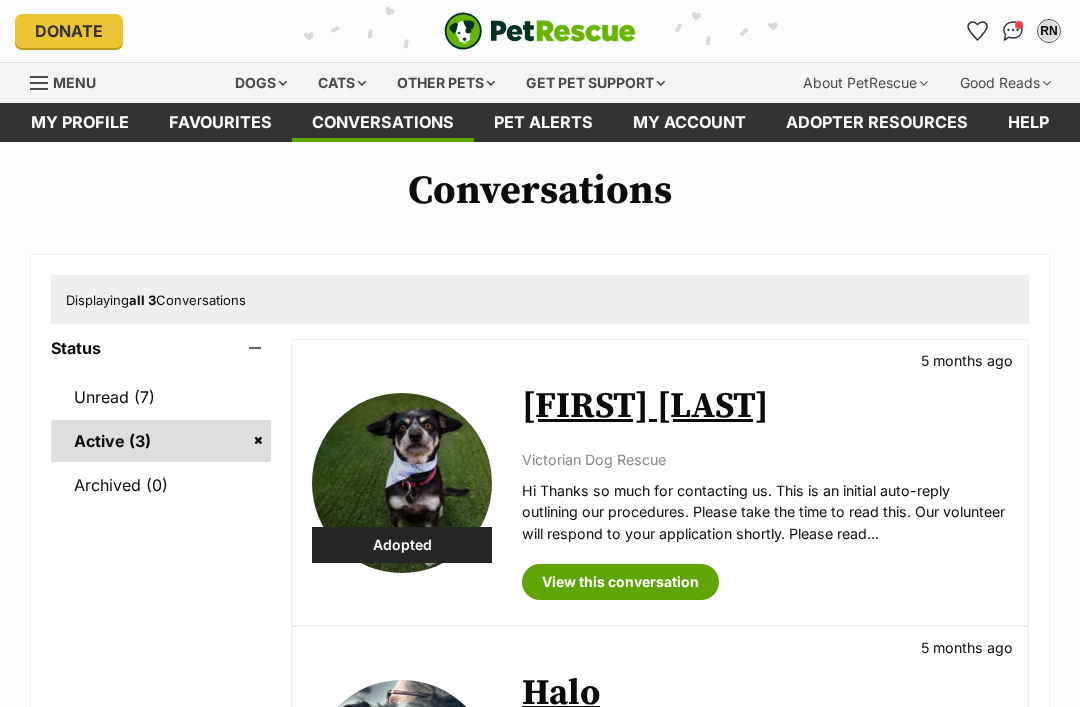 scroll, scrollTop: 0, scrollLeft: 0, axis: both 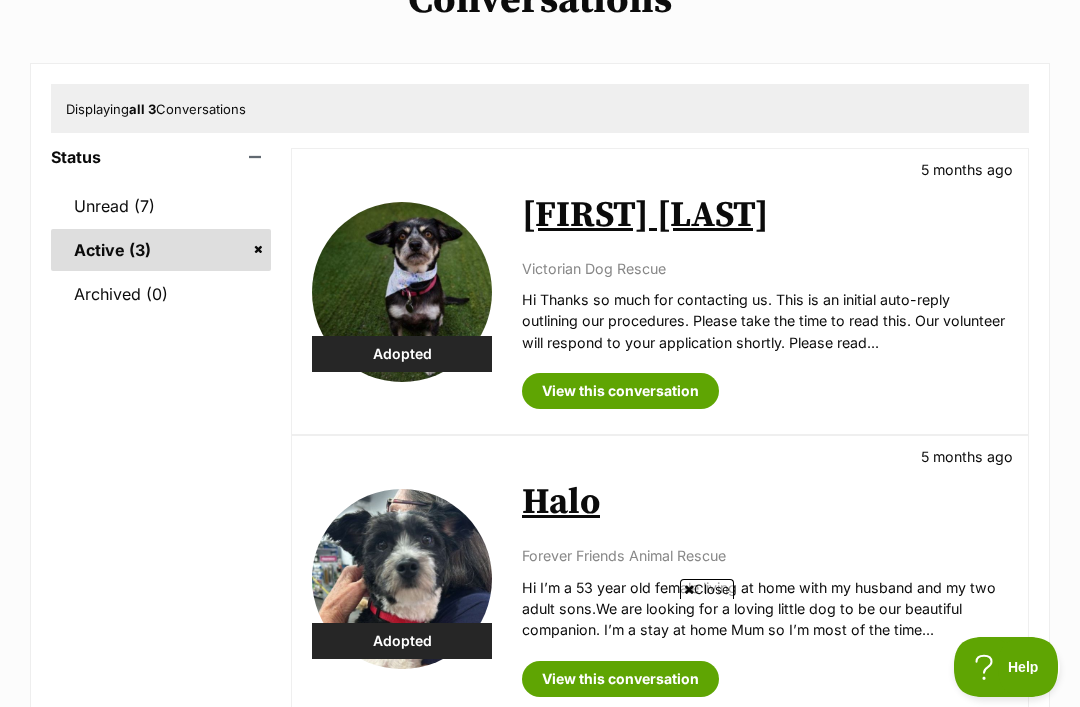 click on "Archived (0)" at bounding box center [161, 294] 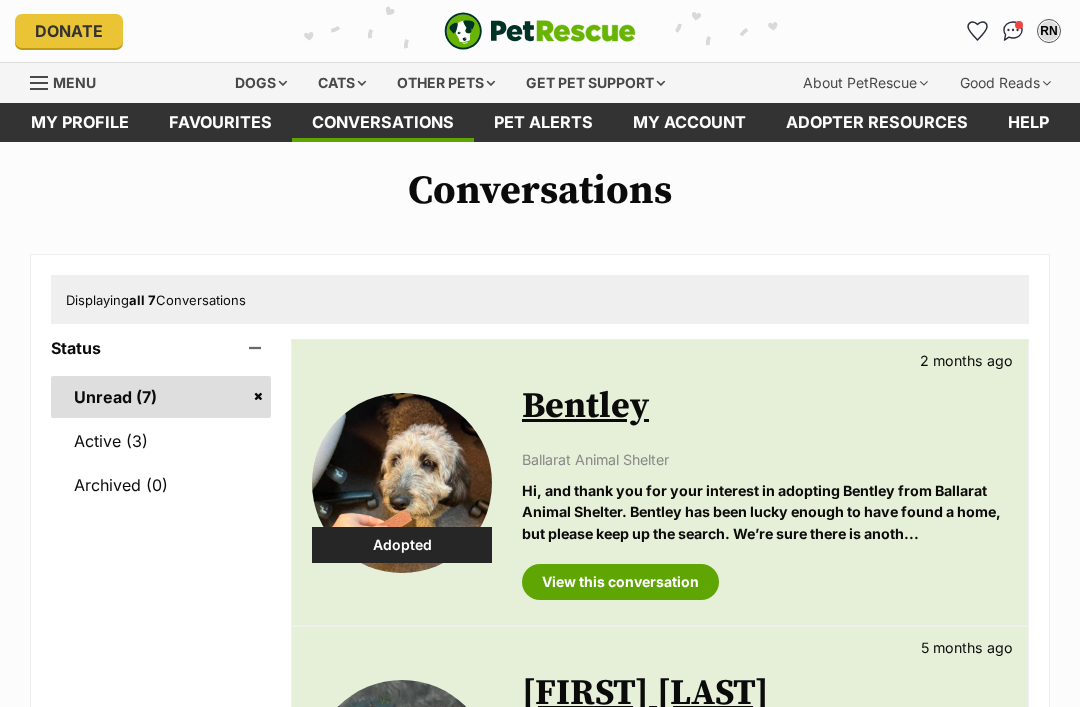scroll, scrollTop: 0, scrollLeft: 0, axis: both 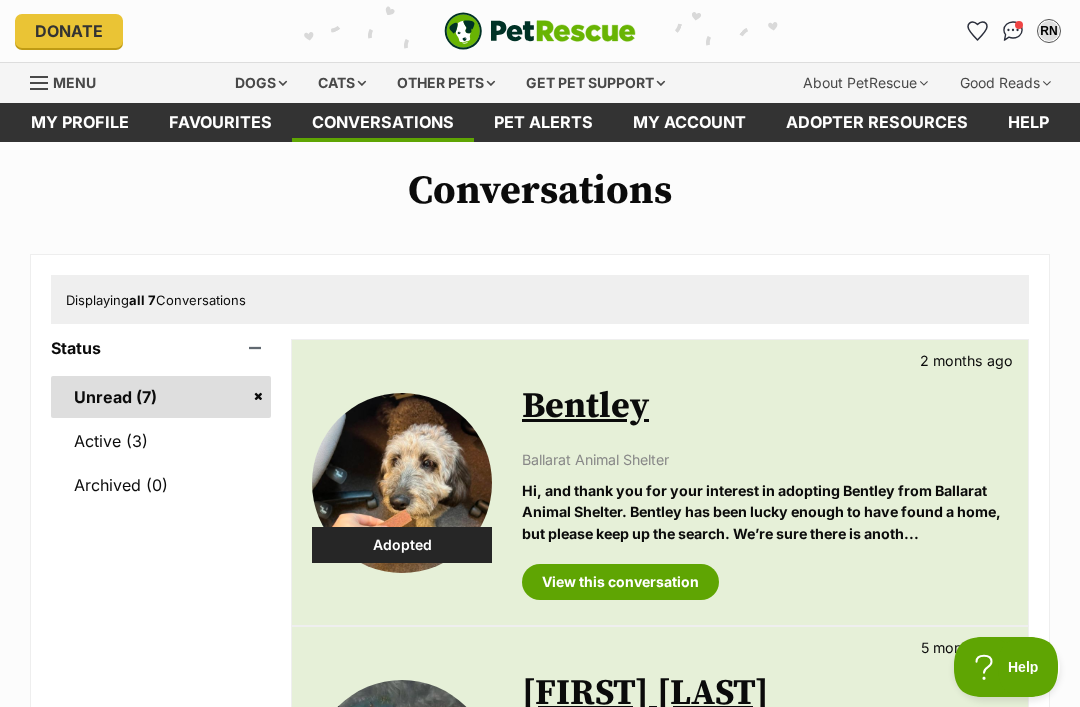 click on "My profile" at bounding box center [80, 122] 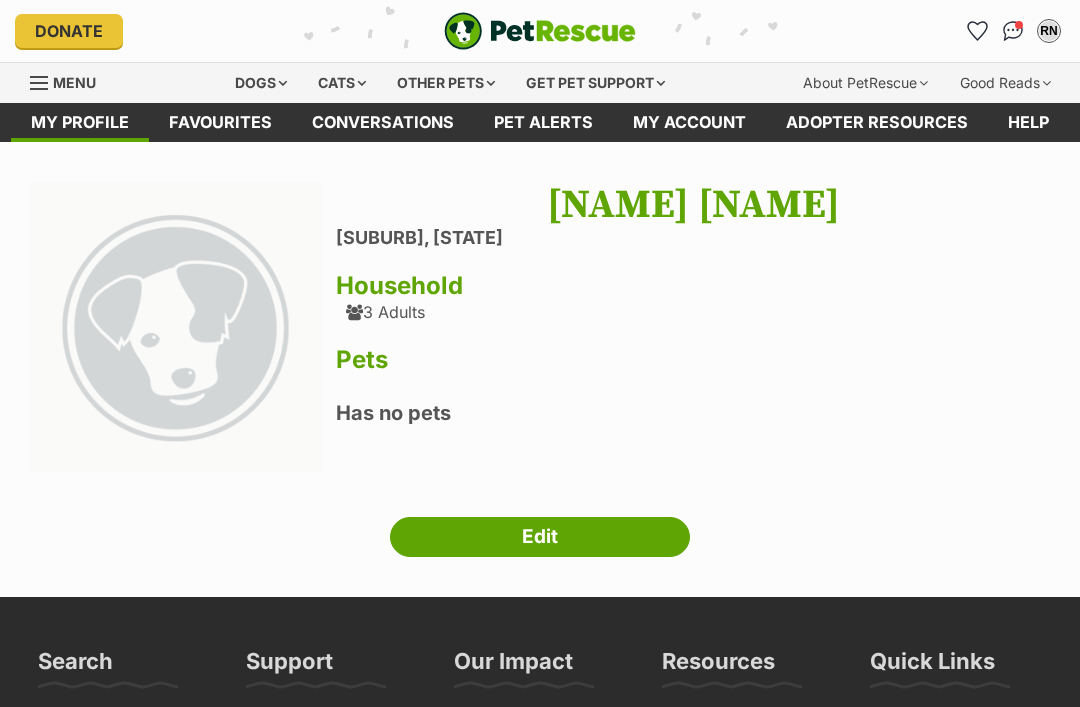 scroll, scrollTop: 0, scrollLeft: 0, axis: both 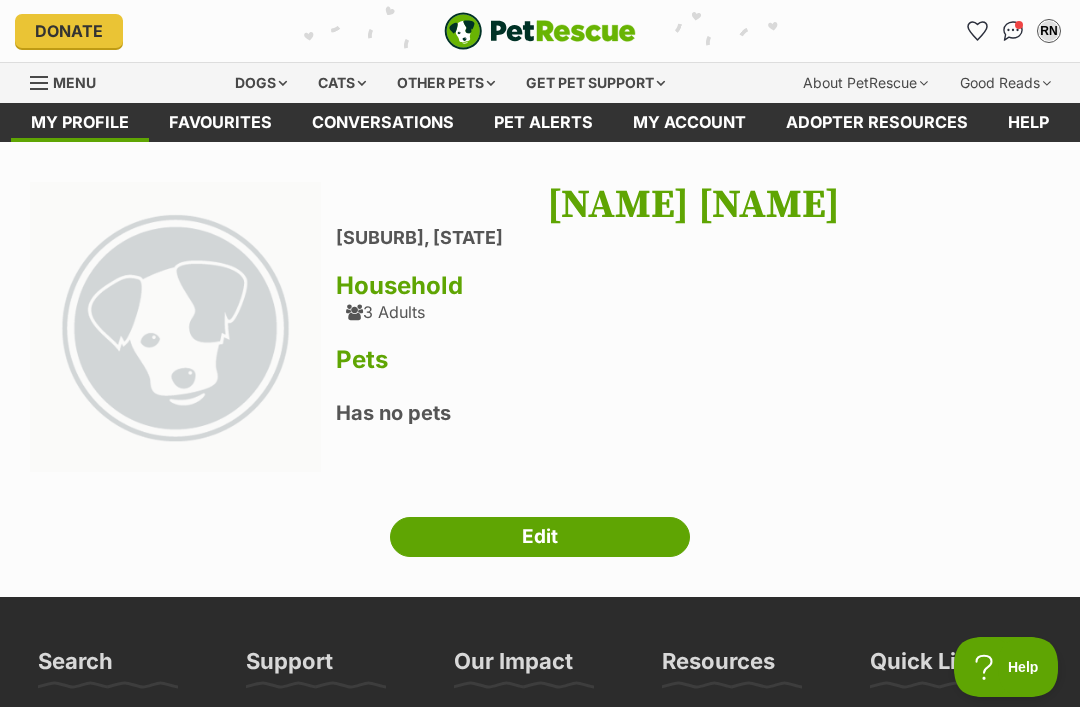 click on "Household" at bounding box center (693, 286) 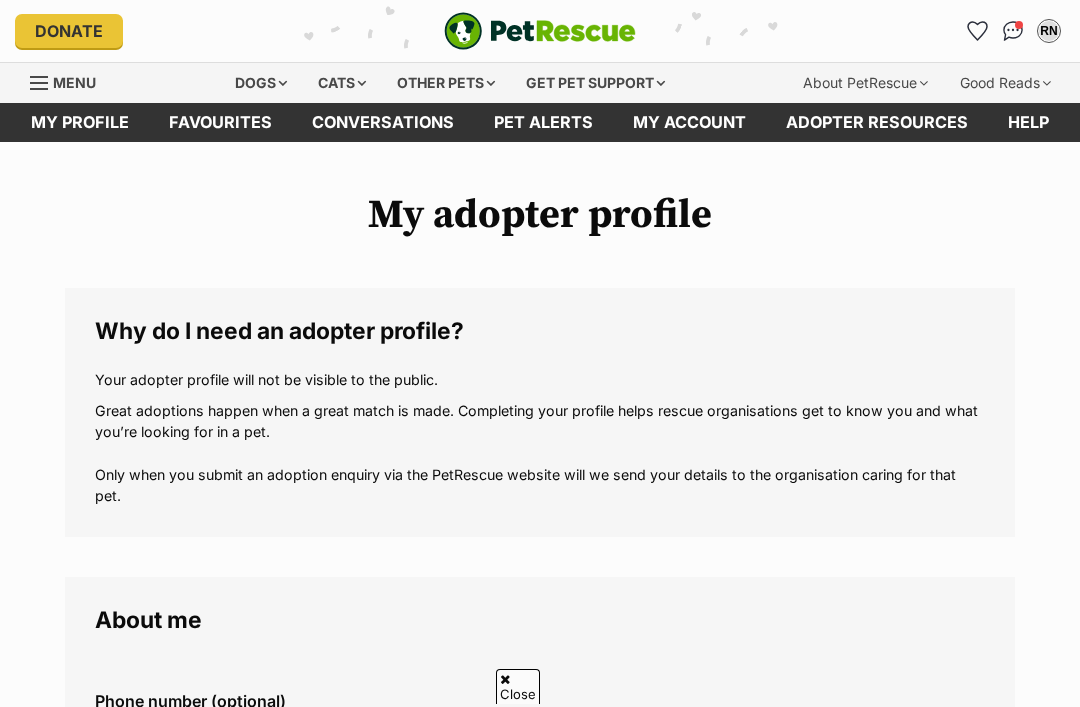 scroll, scrollTop: 498, scrollLeft: 0, axis: vertical 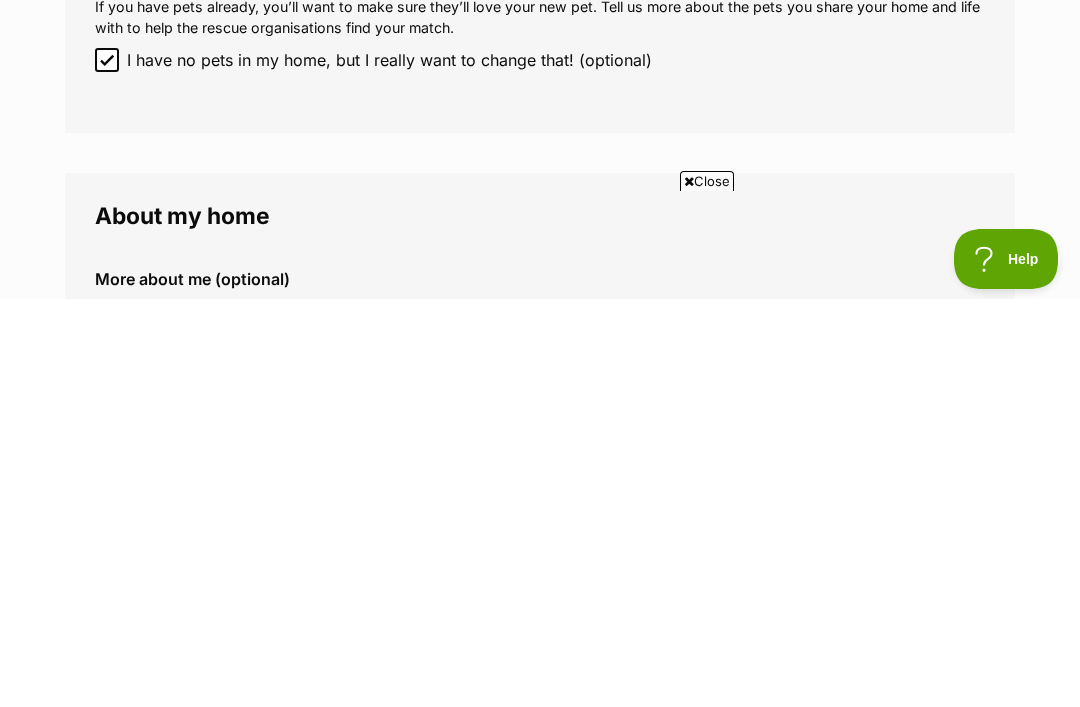 click on "Close" at bounding box center (707, 589) 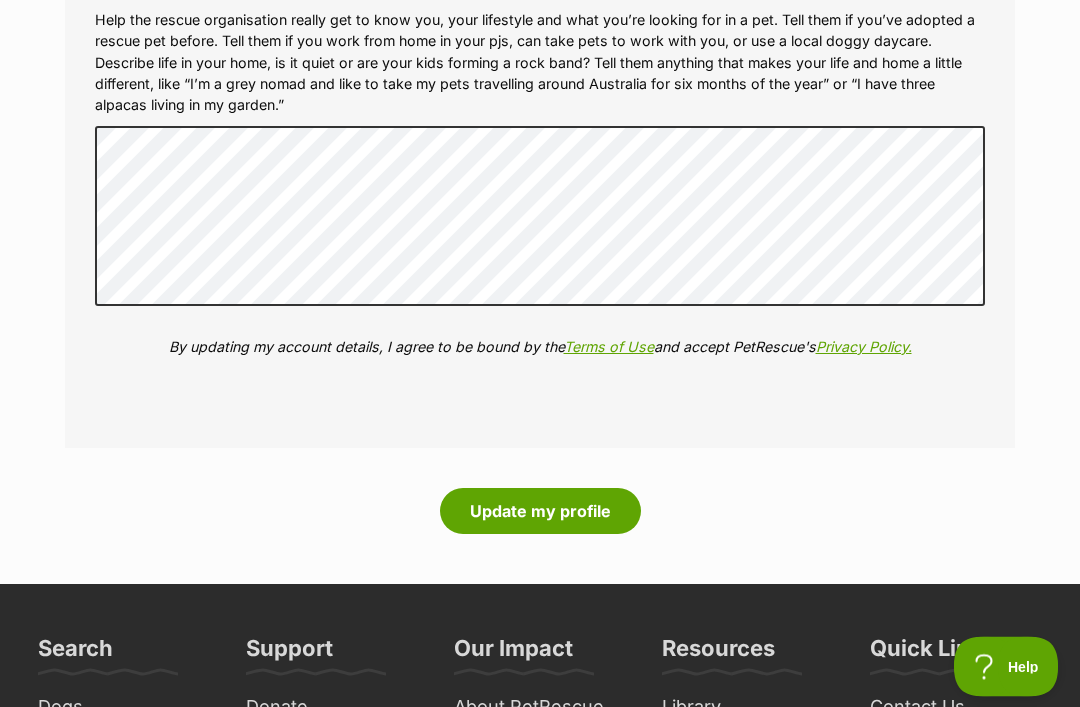 scroll, scrollTop: 2289, scrollLeft: 0, axis: vertical 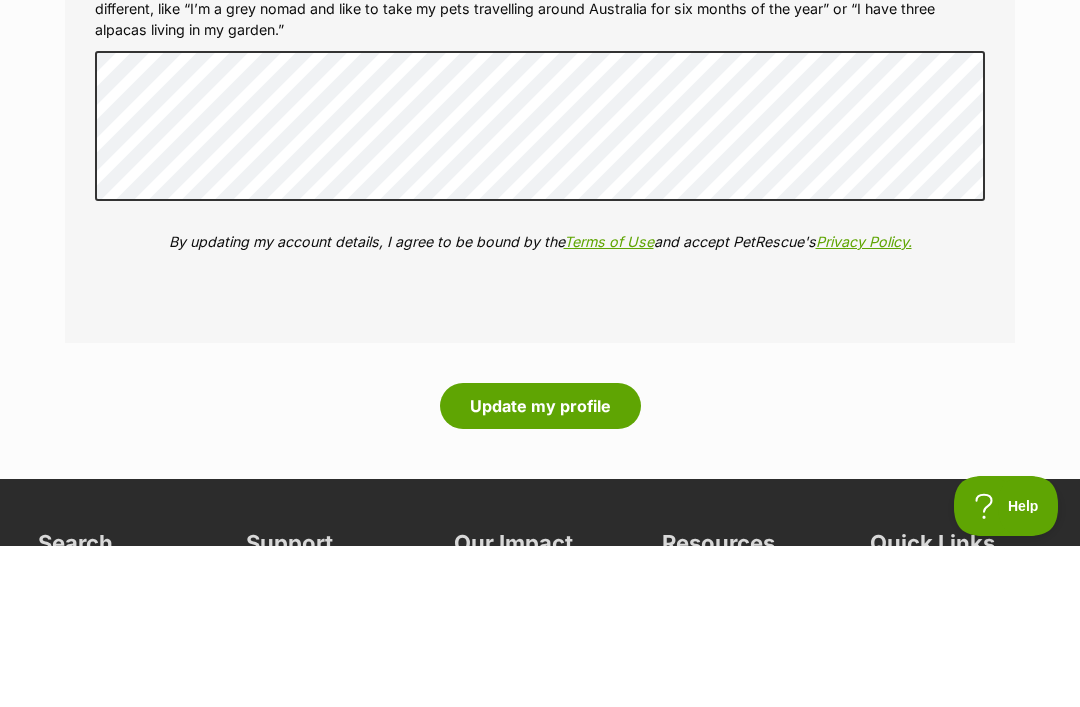 click on "More about me (optional)
Help the rescue organisation really get to know you, your lifestyle and what you’re looking for in a pet. Tell them if you’ve adopted a rescue pet before. Tell them if you work from home in your pjs, can take pets to work with you, or use a local doggy daycare. Describe life in your home, is it quiet or are your kids forming a rock band? Tell them anything that makes your life and home a little different, like “I’m a grey nomad and like to take my pets travelling around Australia for six months of the year” or “I have three alpacas living in my garden.”
By updating my account details, I agree to be bound by the  Terms of Use  and accept PetRescue's  Privacy Policy." at bounding box center [540, 254] 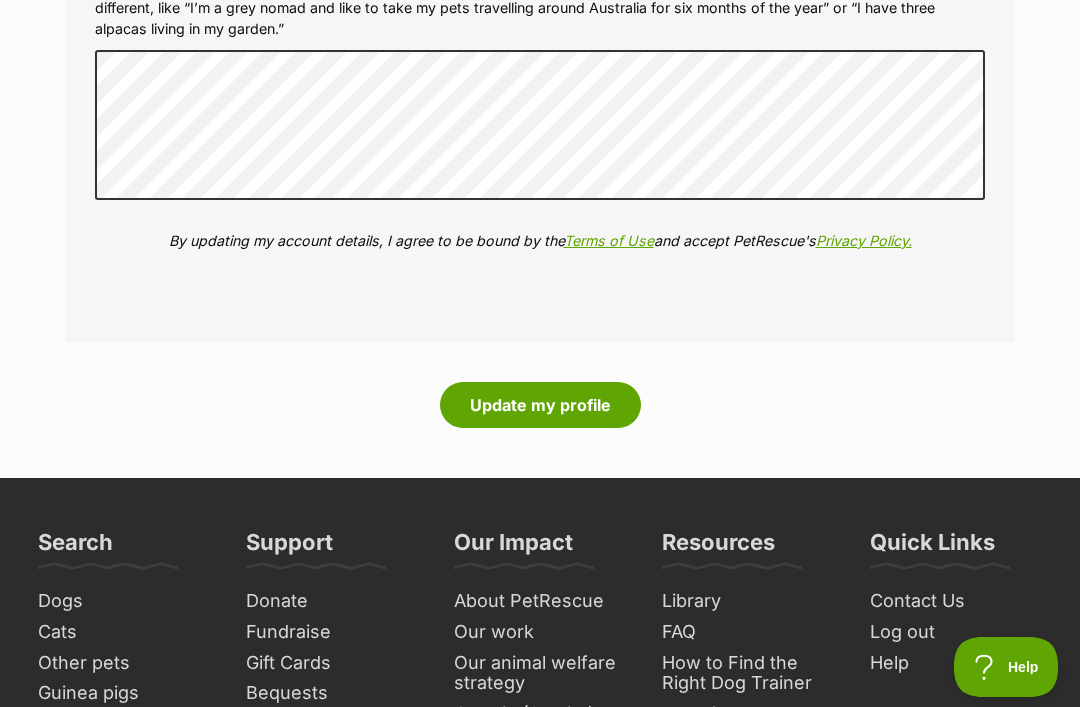 click on "Update my profile" at bounding box center [540, 405] 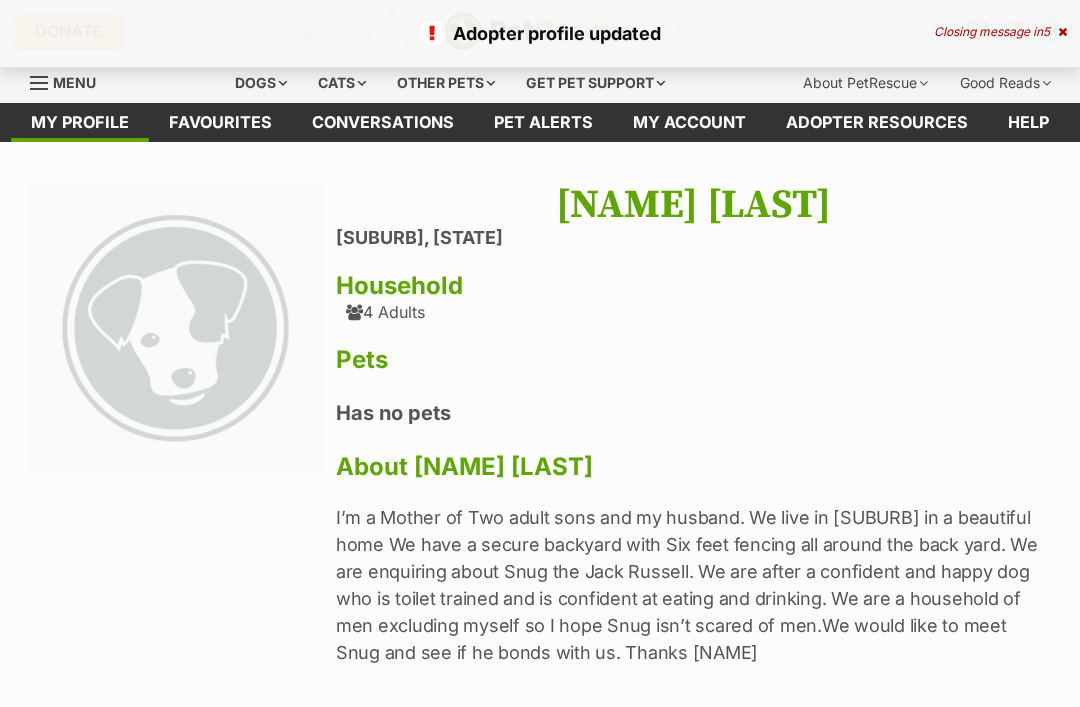 scroll, scrollTop: 0, scrollLeft: 0, axis: both 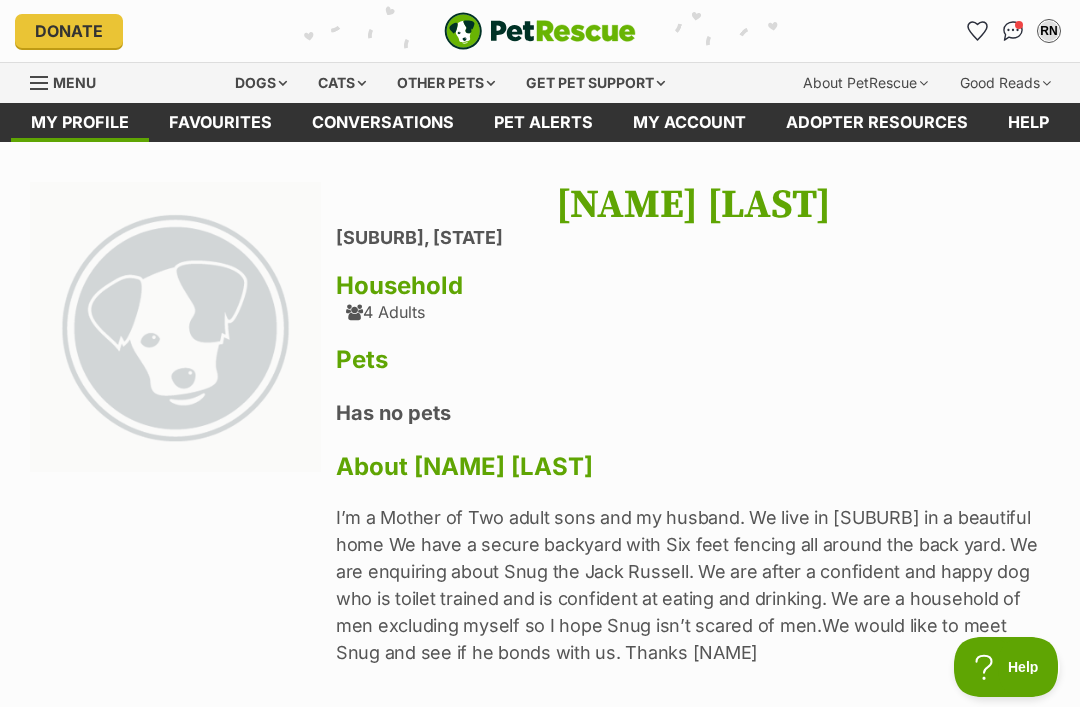 click on "Dogs" at bounding box center [261, 83] 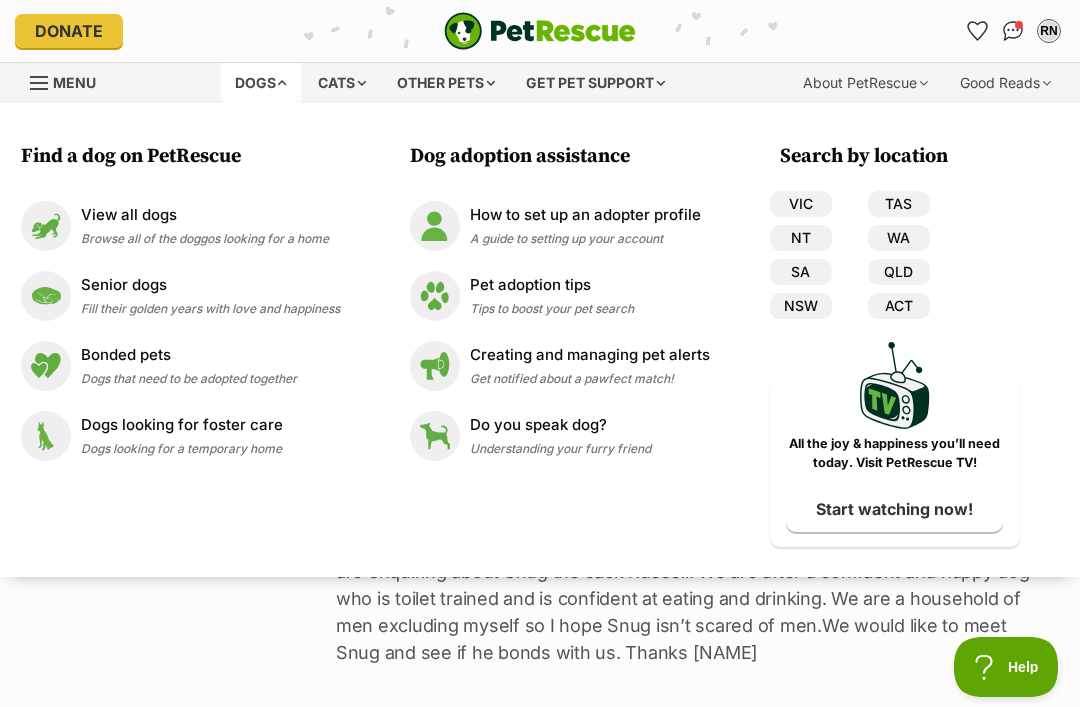 click on "VIC" at bounding box center (801, 204) 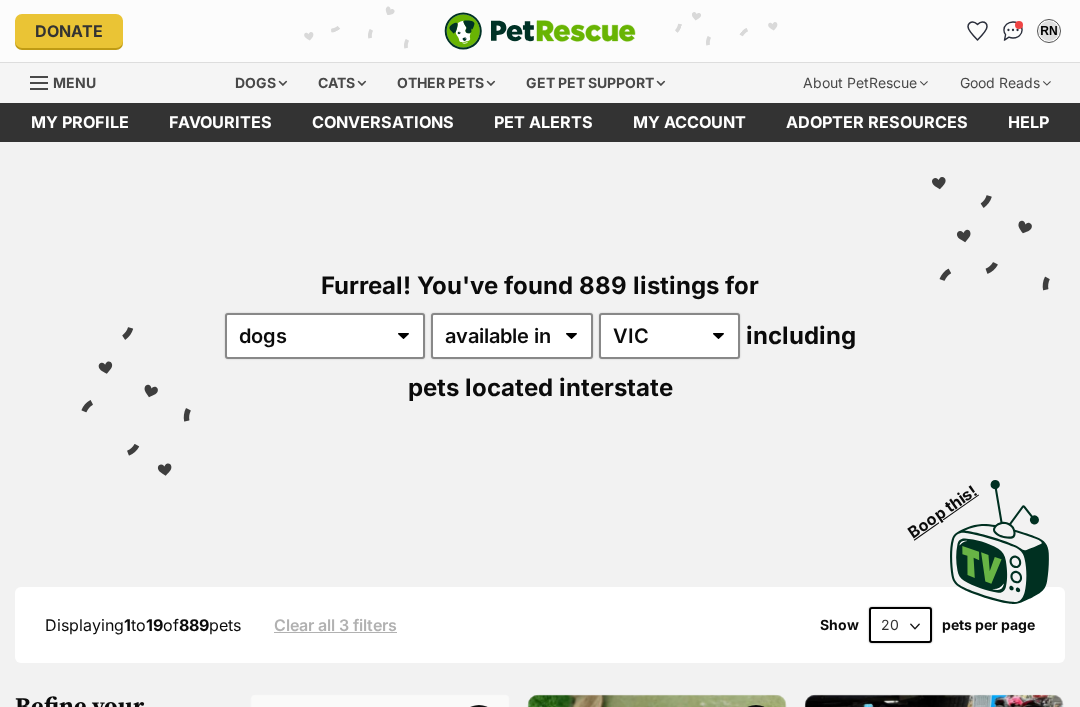 scroll, scrollTop: 0, scrollLeft: 0, axis: both 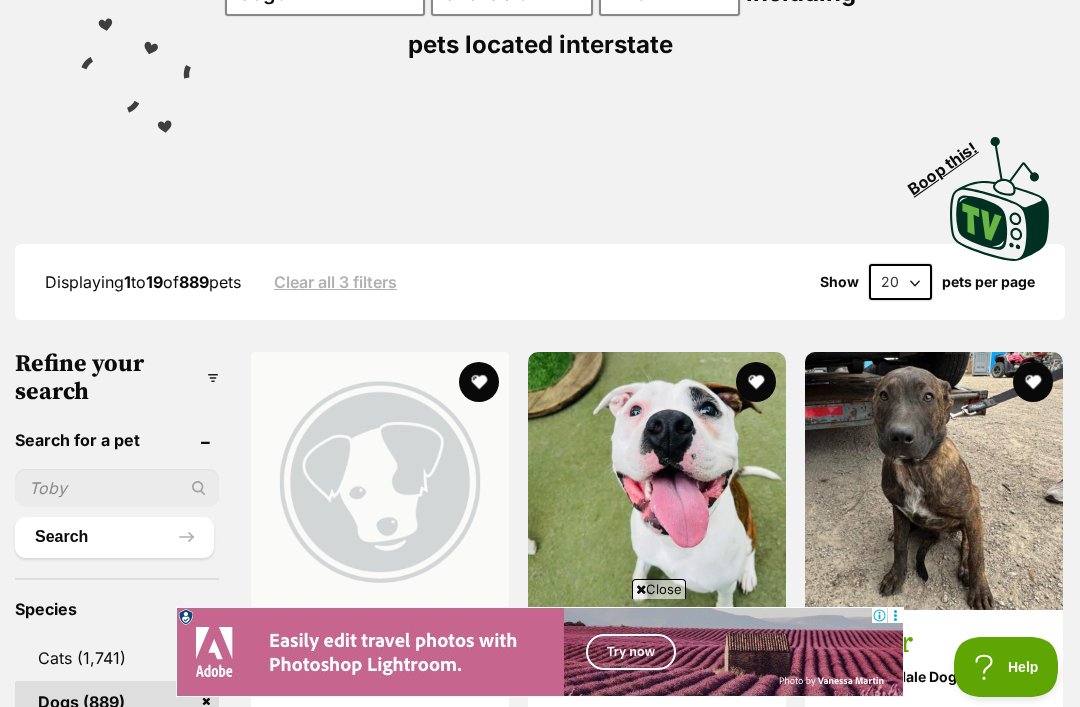 click on "Search" at bounding box center (114, 537) 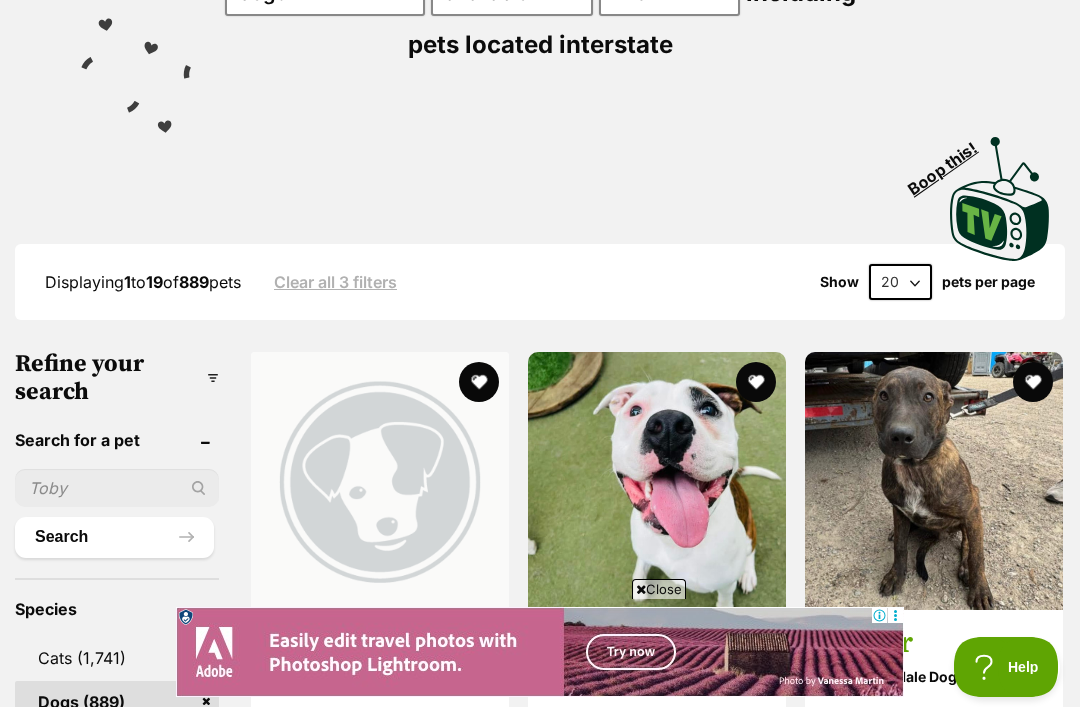 scroll, scrollTop: 407, scrollLeft: 0, axis: vertical 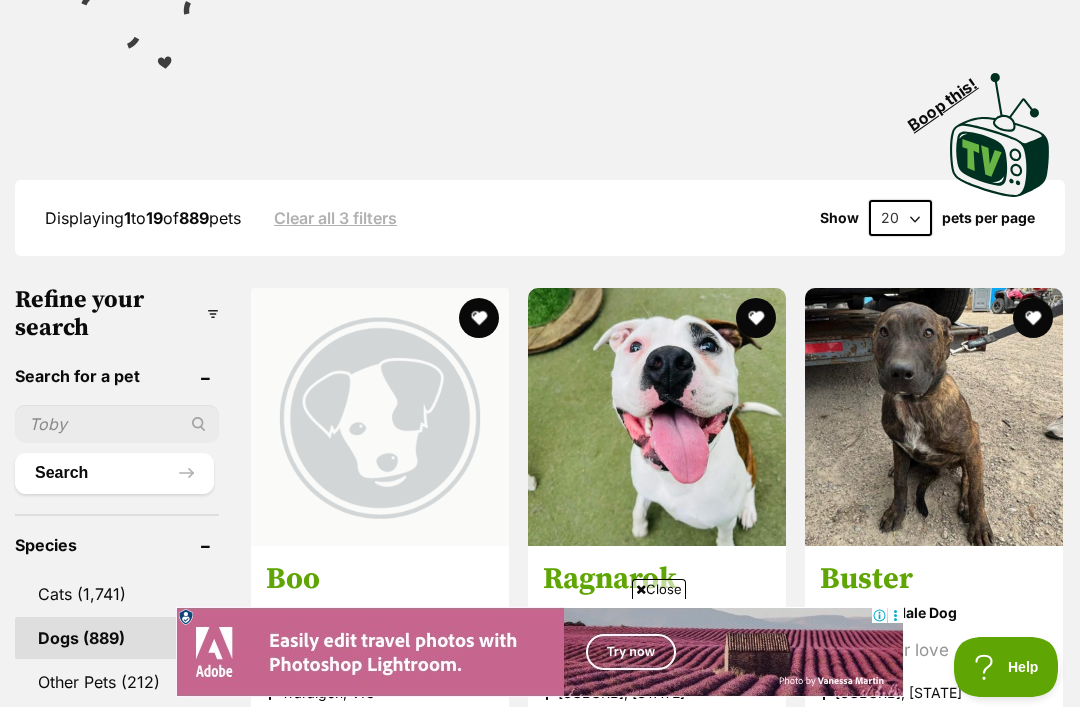 click at bounding box center (117, 424) 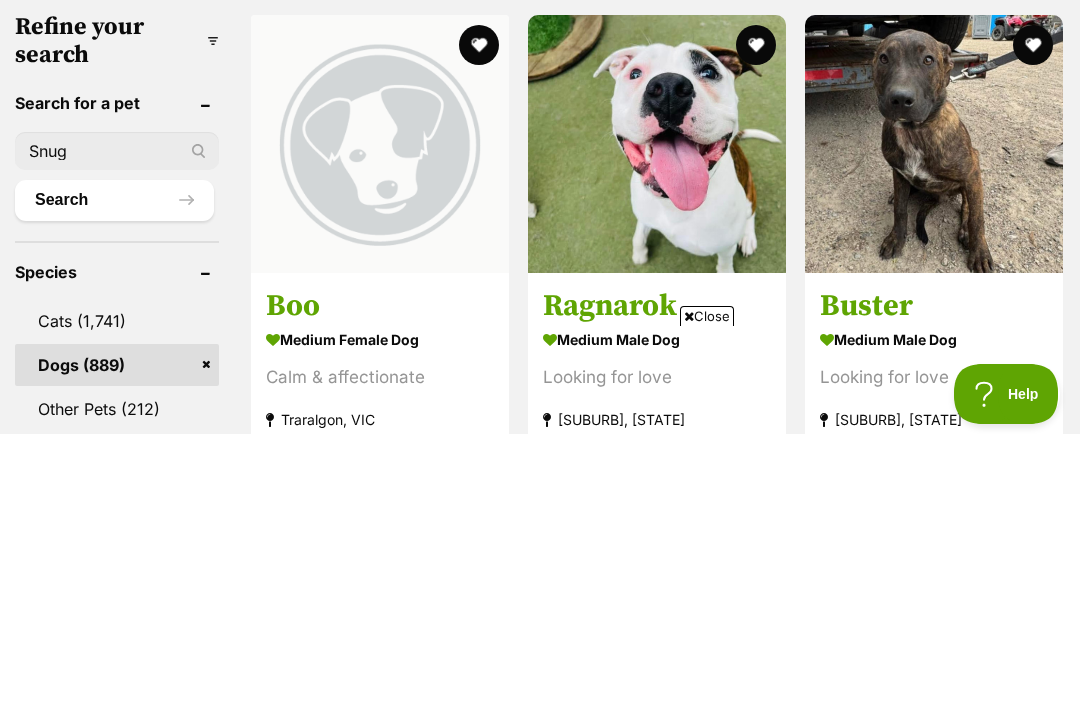 type on "Snug" 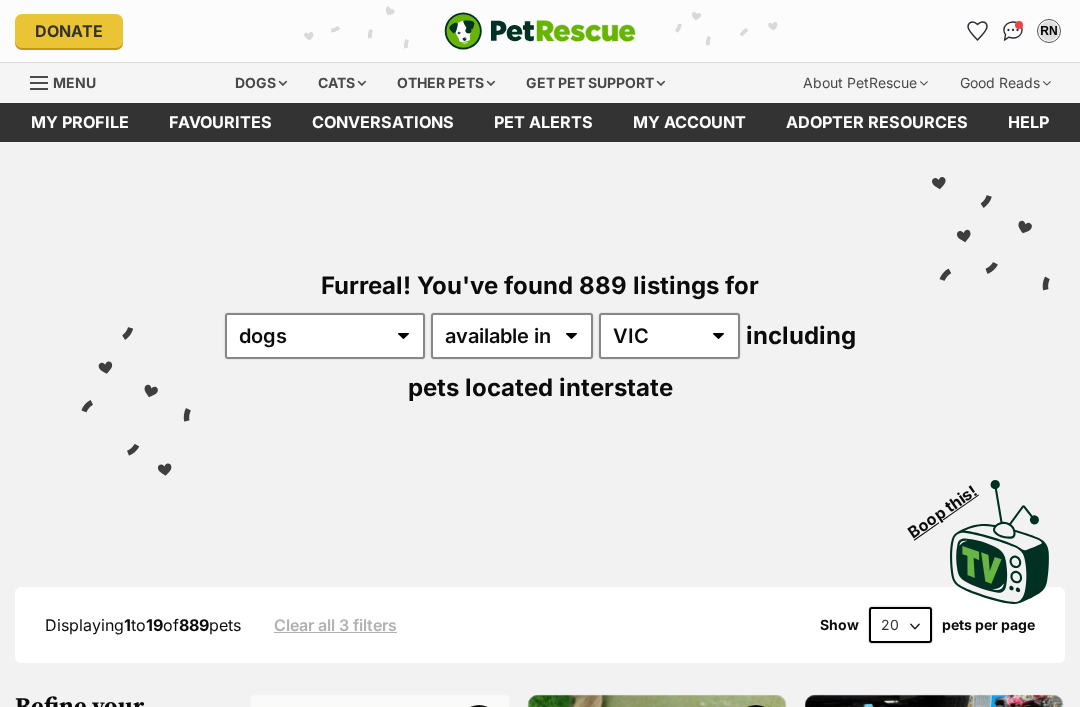 scroll, scrollTop: 0, scrollLeft: 0, axis: both 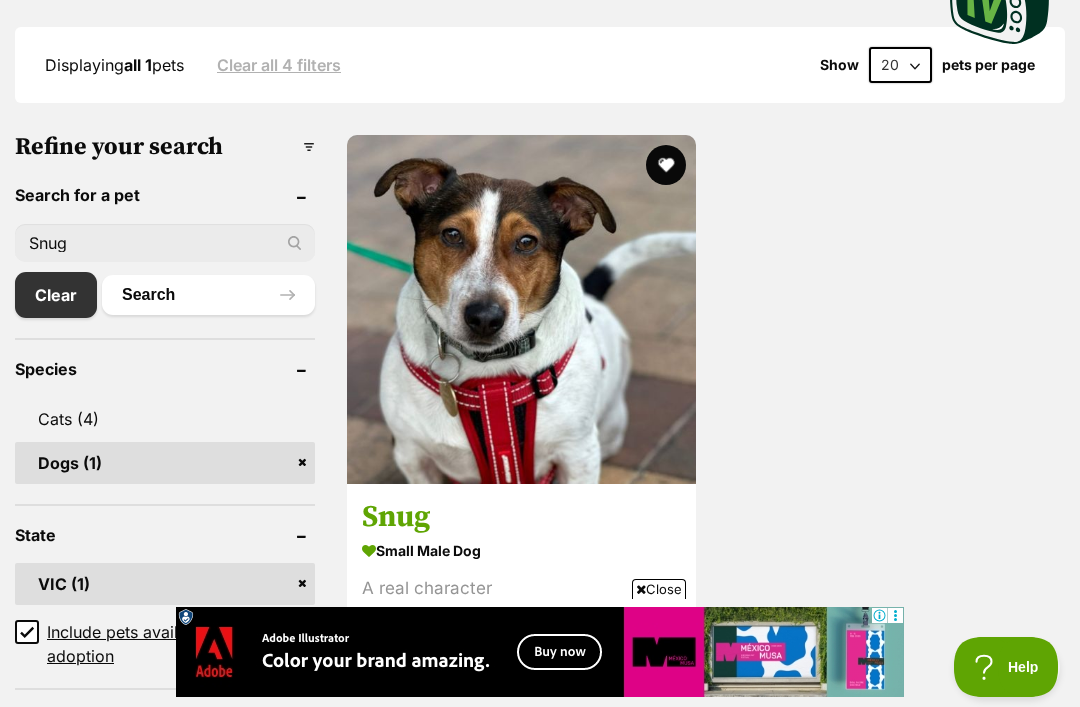 click at bounding box center [521, 309] 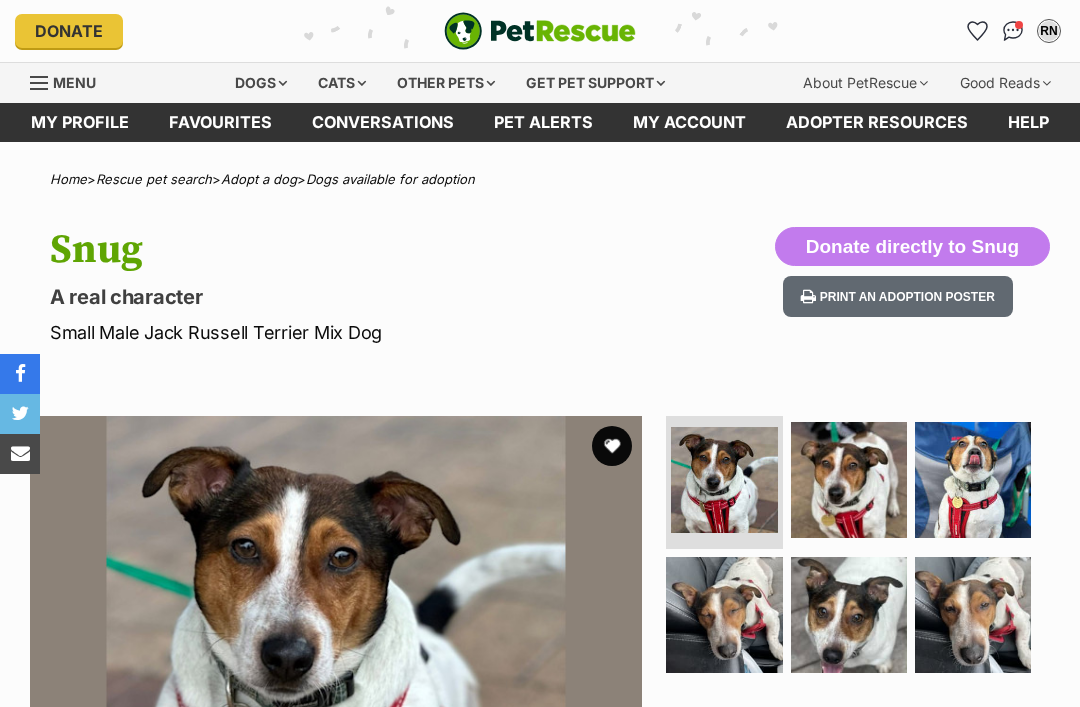 scroll, scrollTop: 0, scrollLeft: 0, axis: both 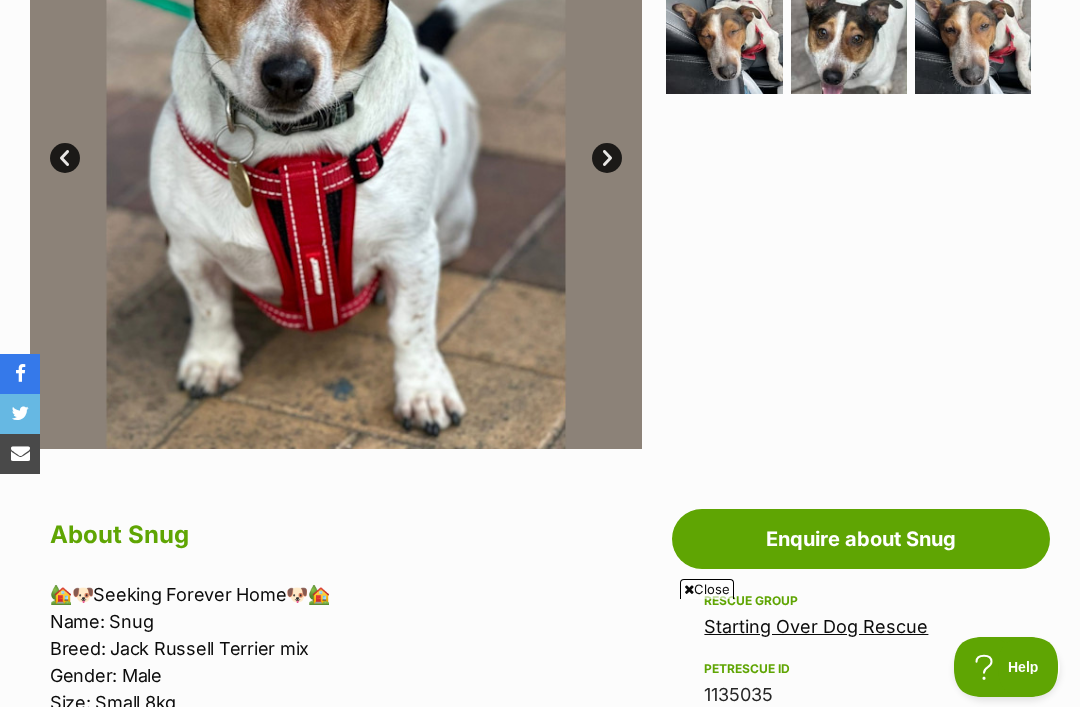 click on "Enquire about Snug" at bounding box center [861, 539] 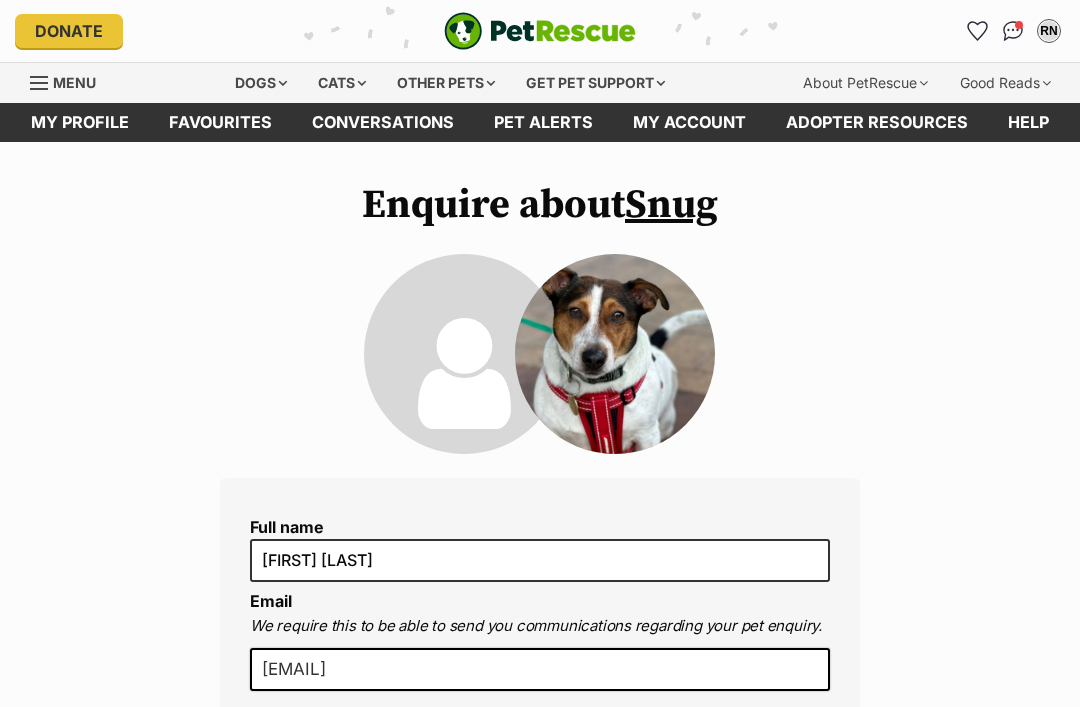 scroll, scrollTop: 0, scrollLeft: 0, axis: both 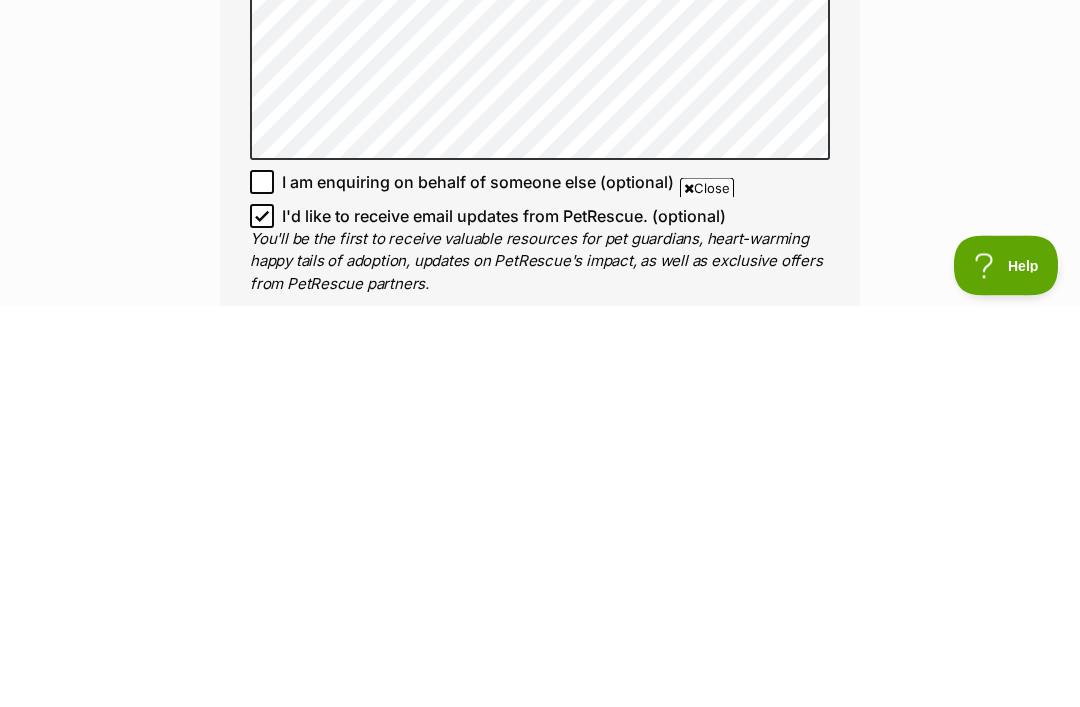 click on "I am enquiring on behalf of someone else (optional)" at bounding box center [262, 584] 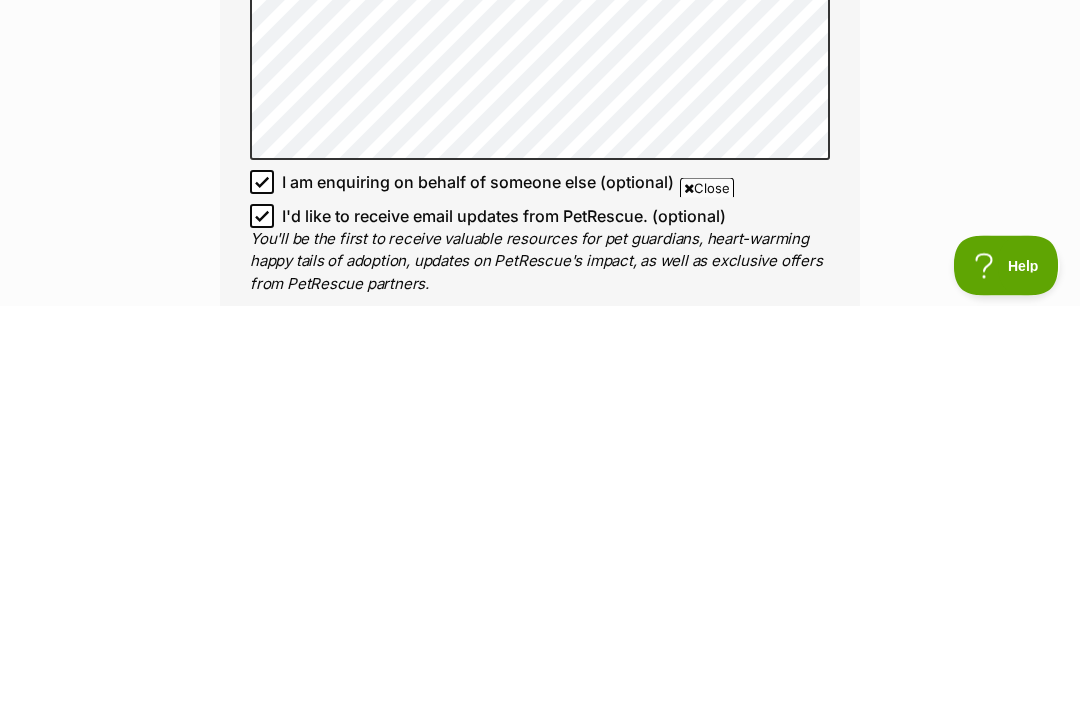 scroll, scrollTop: 1564, scrollLeft: 0, axis: vertical 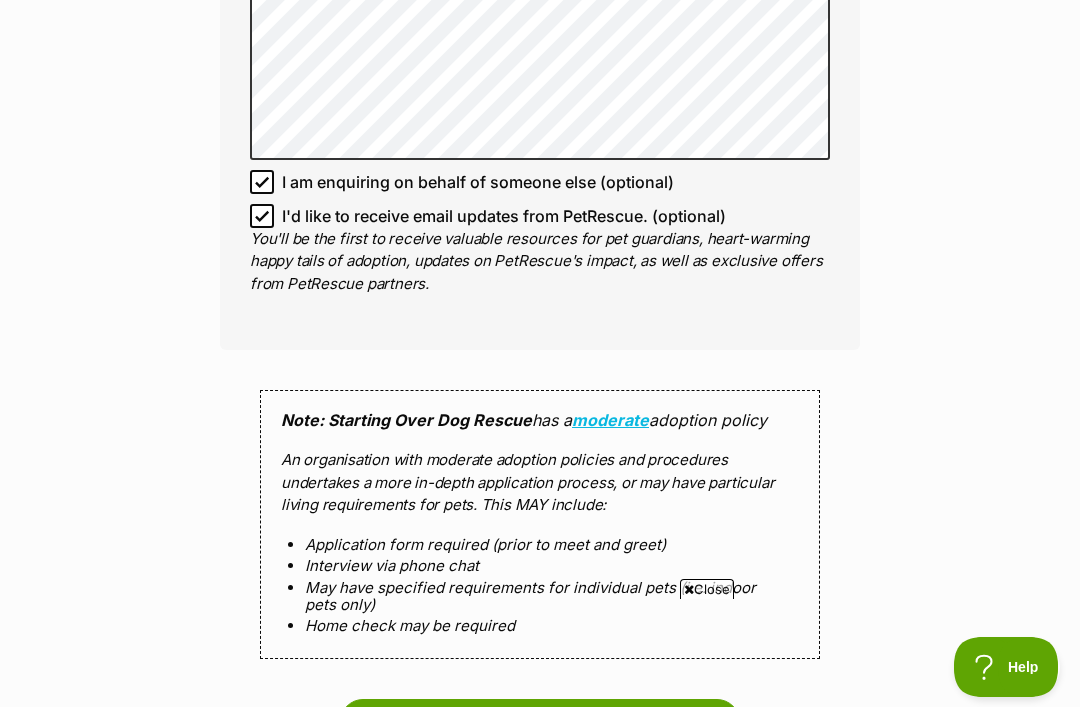 click on "I am enquiring on behalf of someone else (optional)" at bounding box center (262, 182) 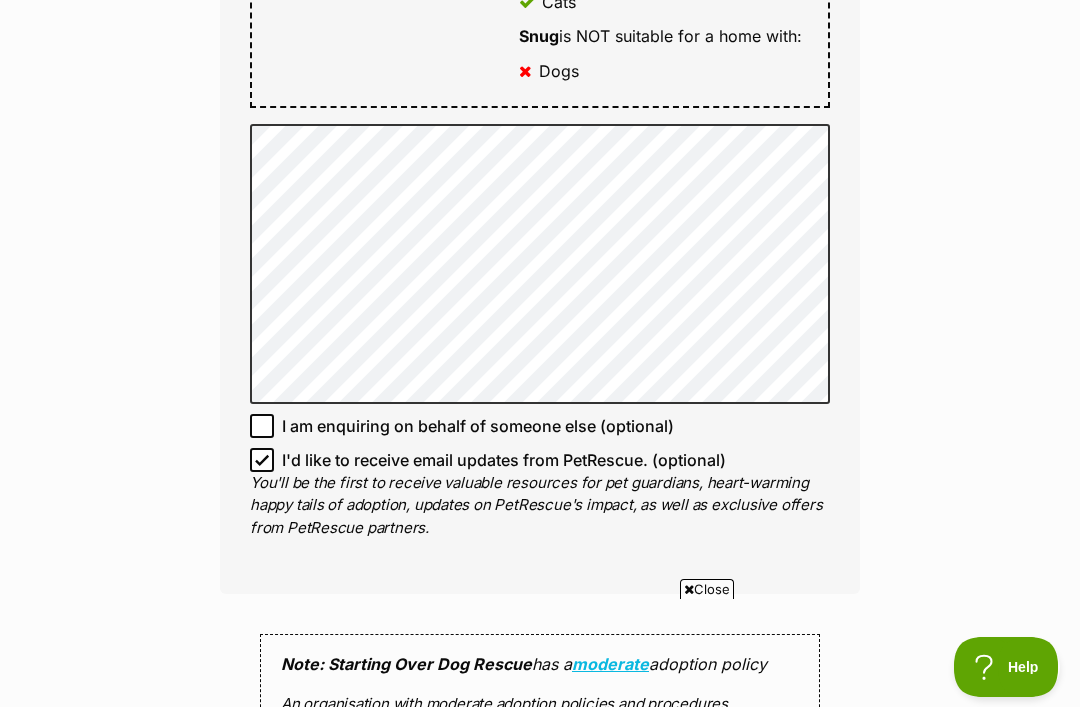 scroll, scrollTop: 1321, scrollLeft: 0, axis: vertical 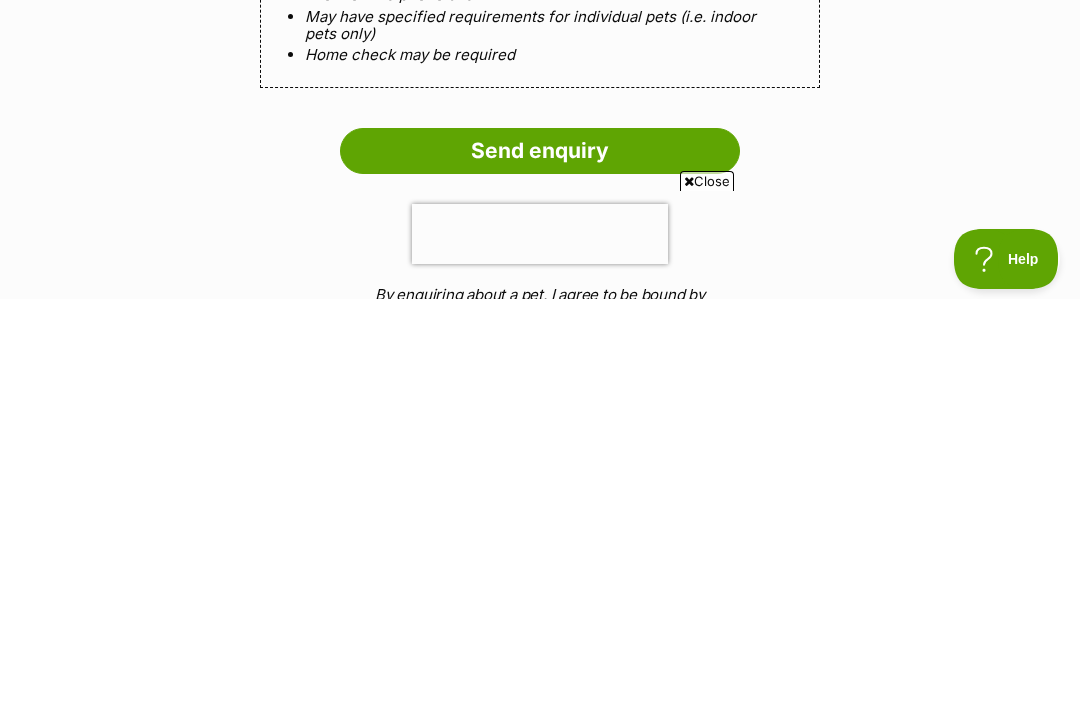 click on "Send enquiry" at bounding box center (540, 559) 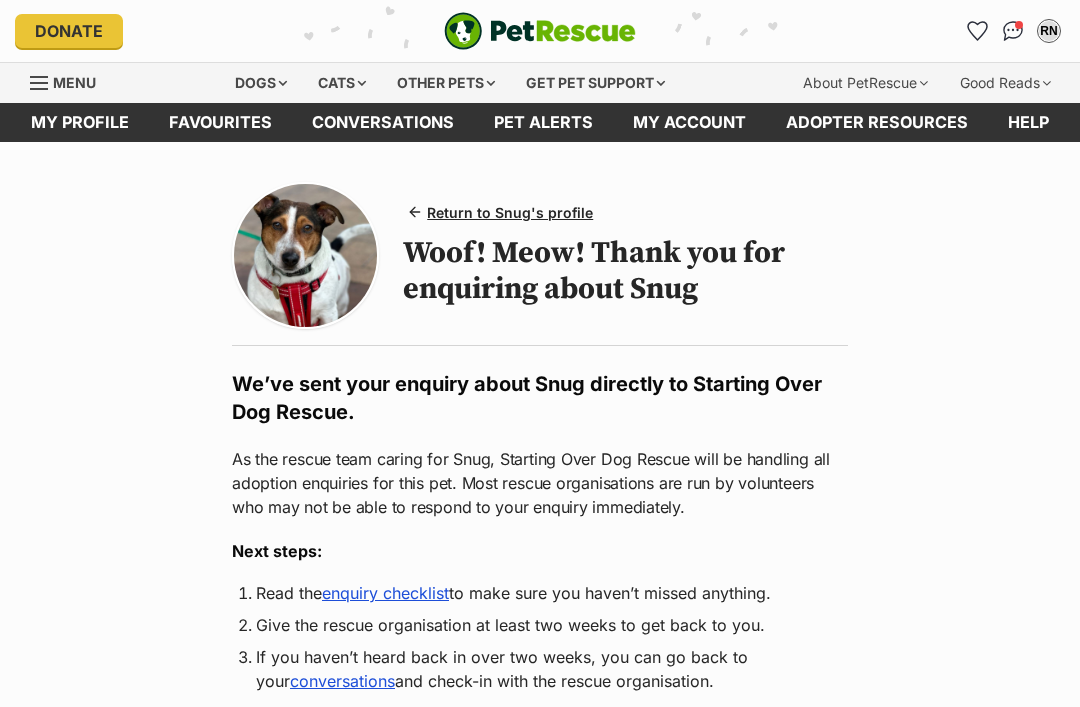 scroll, scrollTop: 0, scrollLeft: 0, axis: both 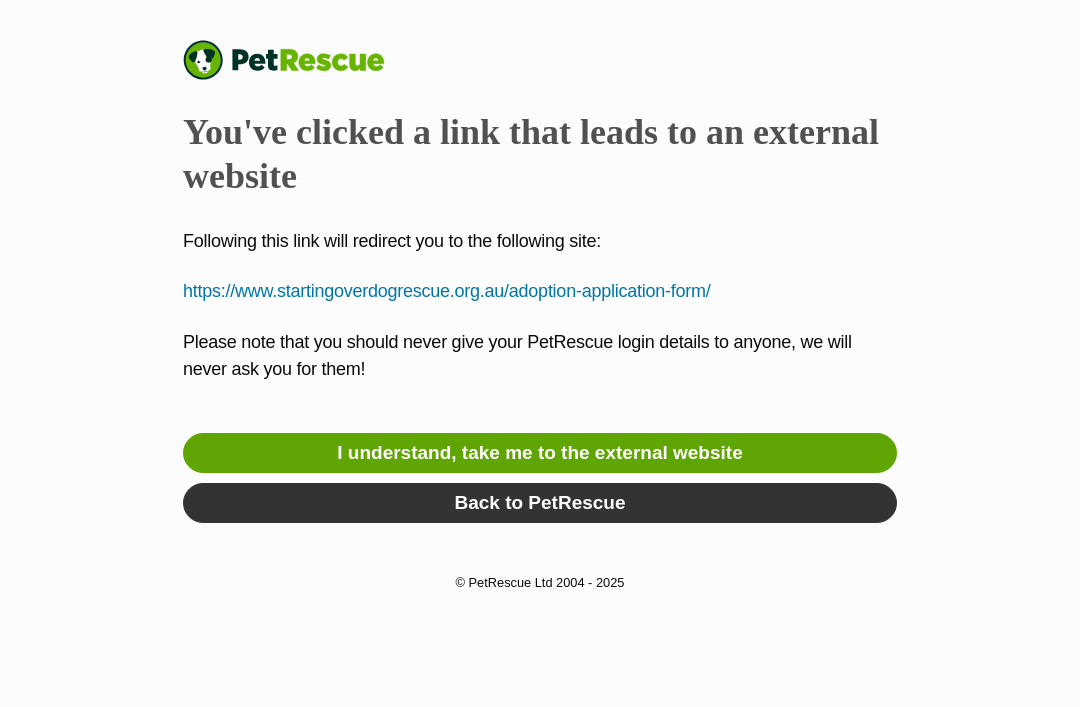 click on "I understand, take me to the external website" at bounding box center [540, 453] 